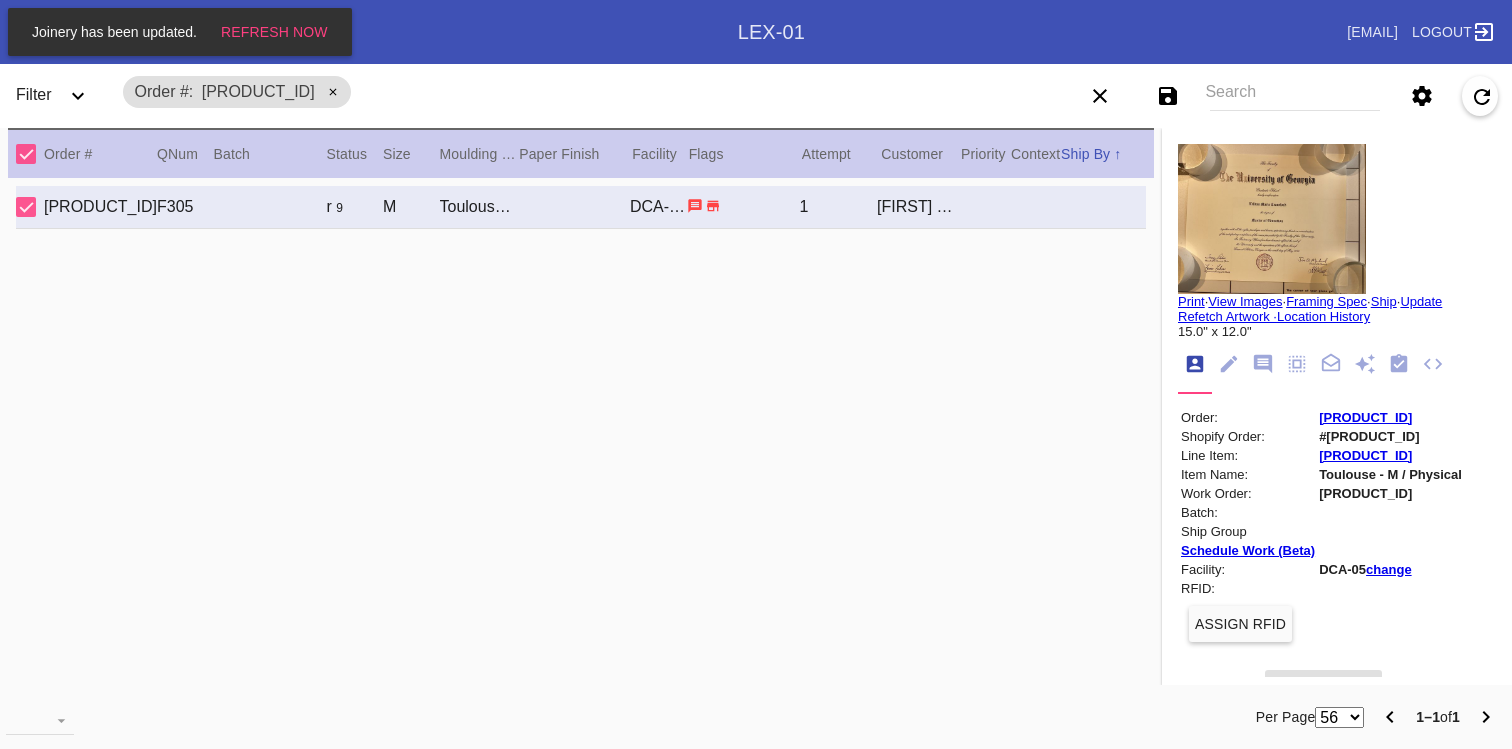 scroll, scrollTop: 0, scrollLeft: 0, axis: both 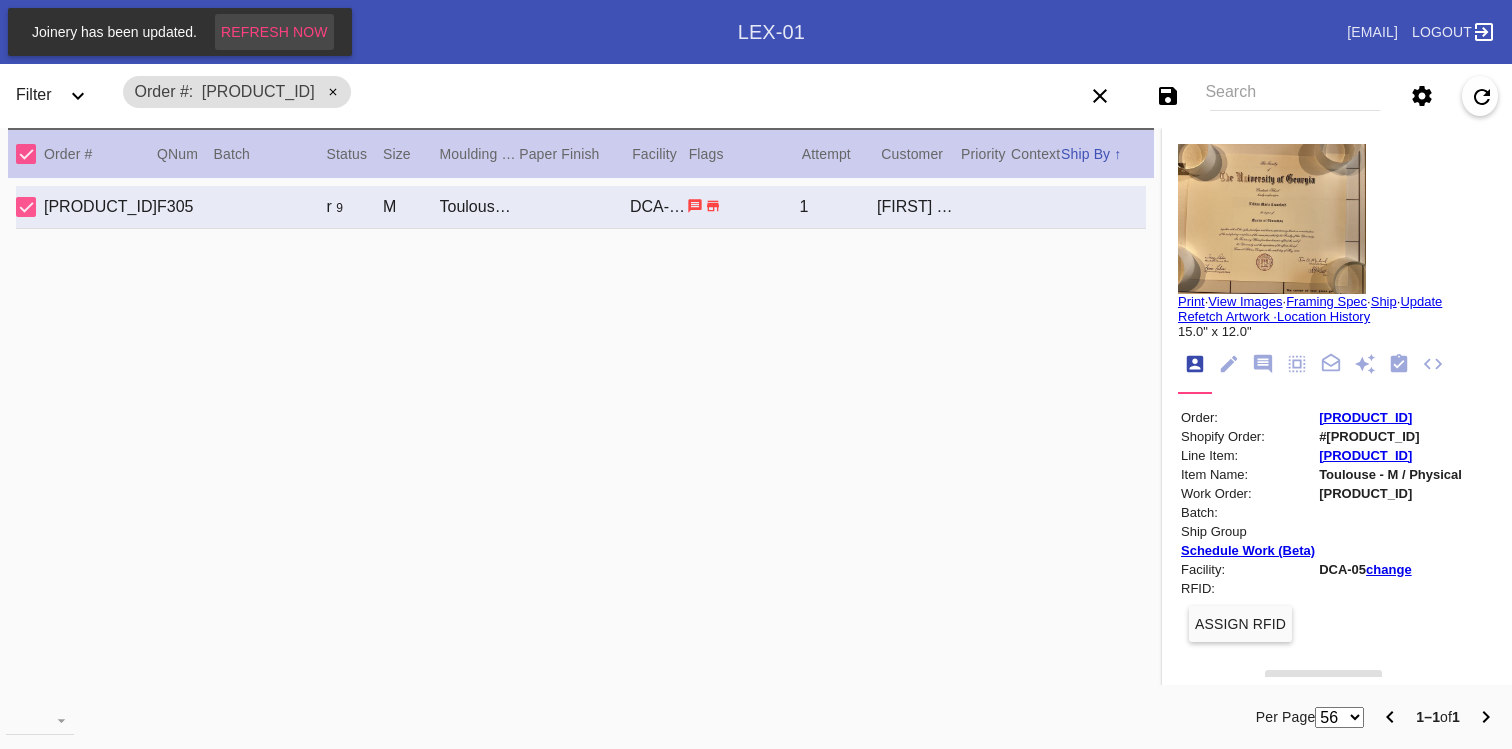 click on "Refresh Now" at bounding box center [274, 32] 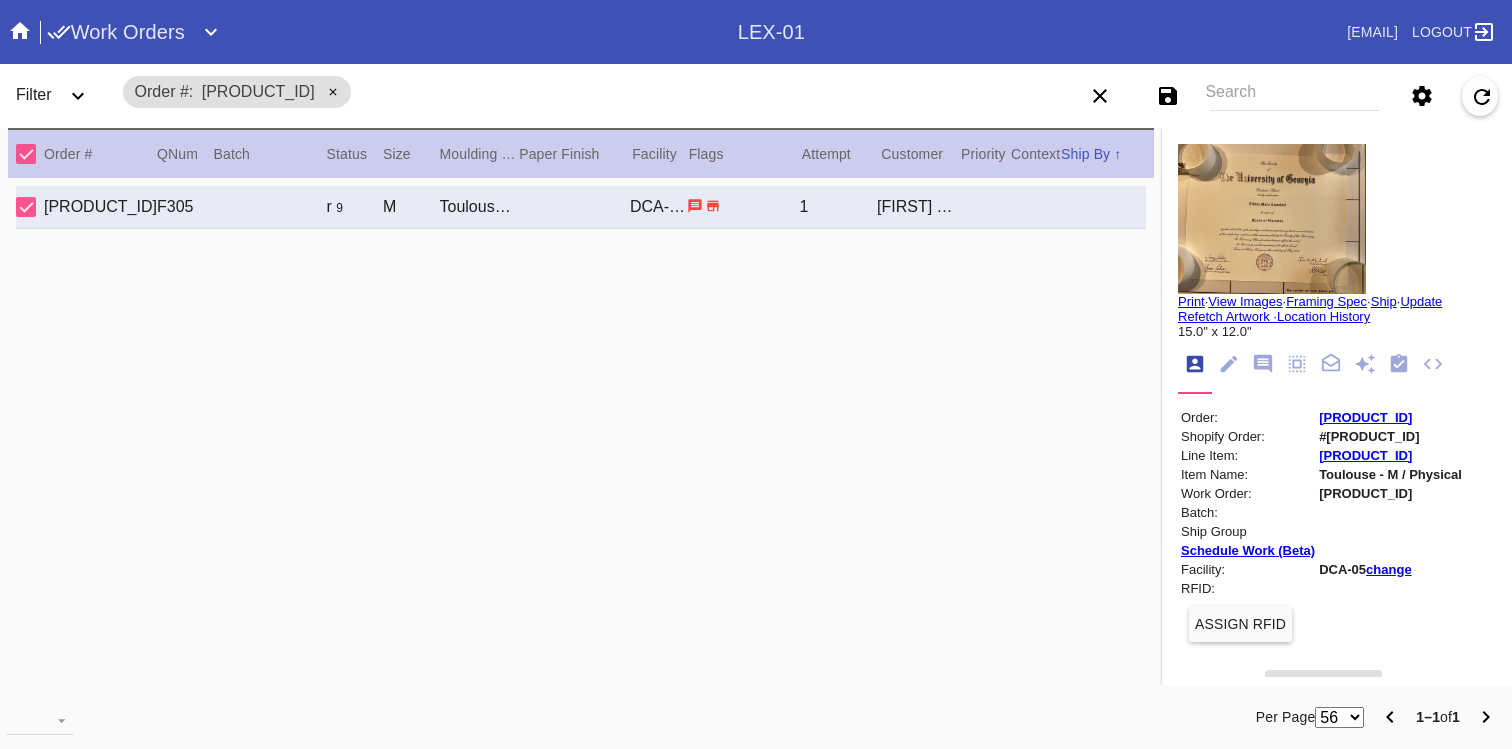 click on "Search" at bounding box center (1295, 96) 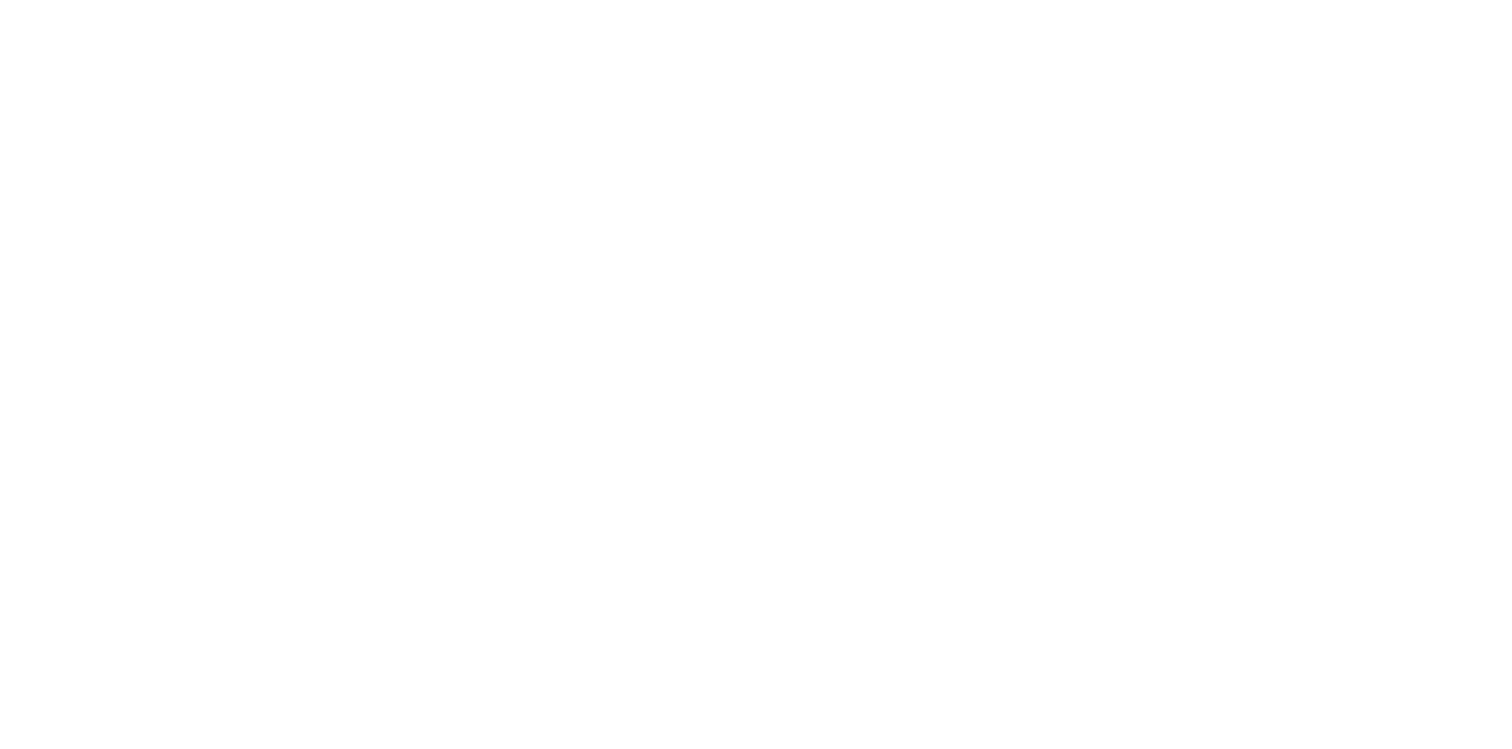 scroll, scrollTop: 0, scrollLeft: 0, axis: both 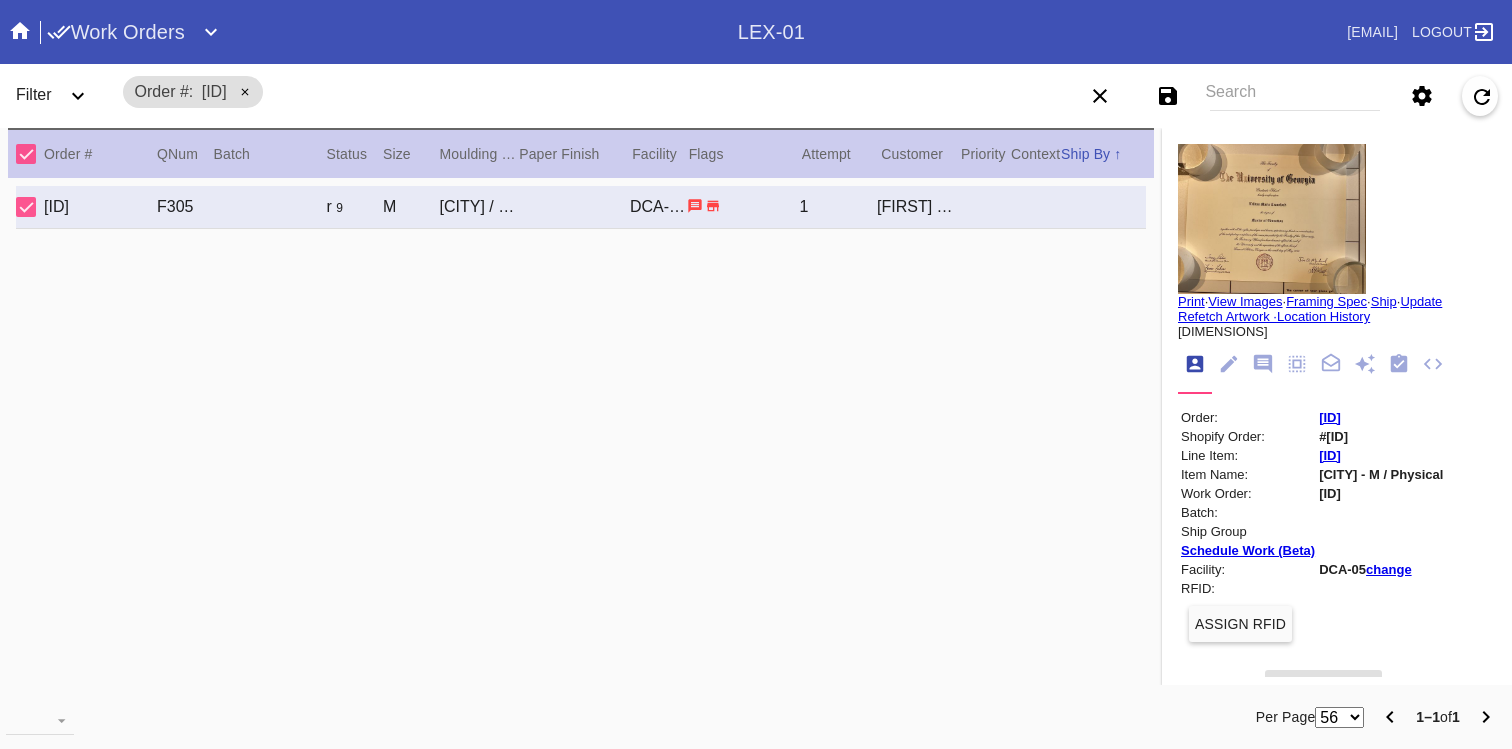 click on "Search" at bounding box center (1295, 96) 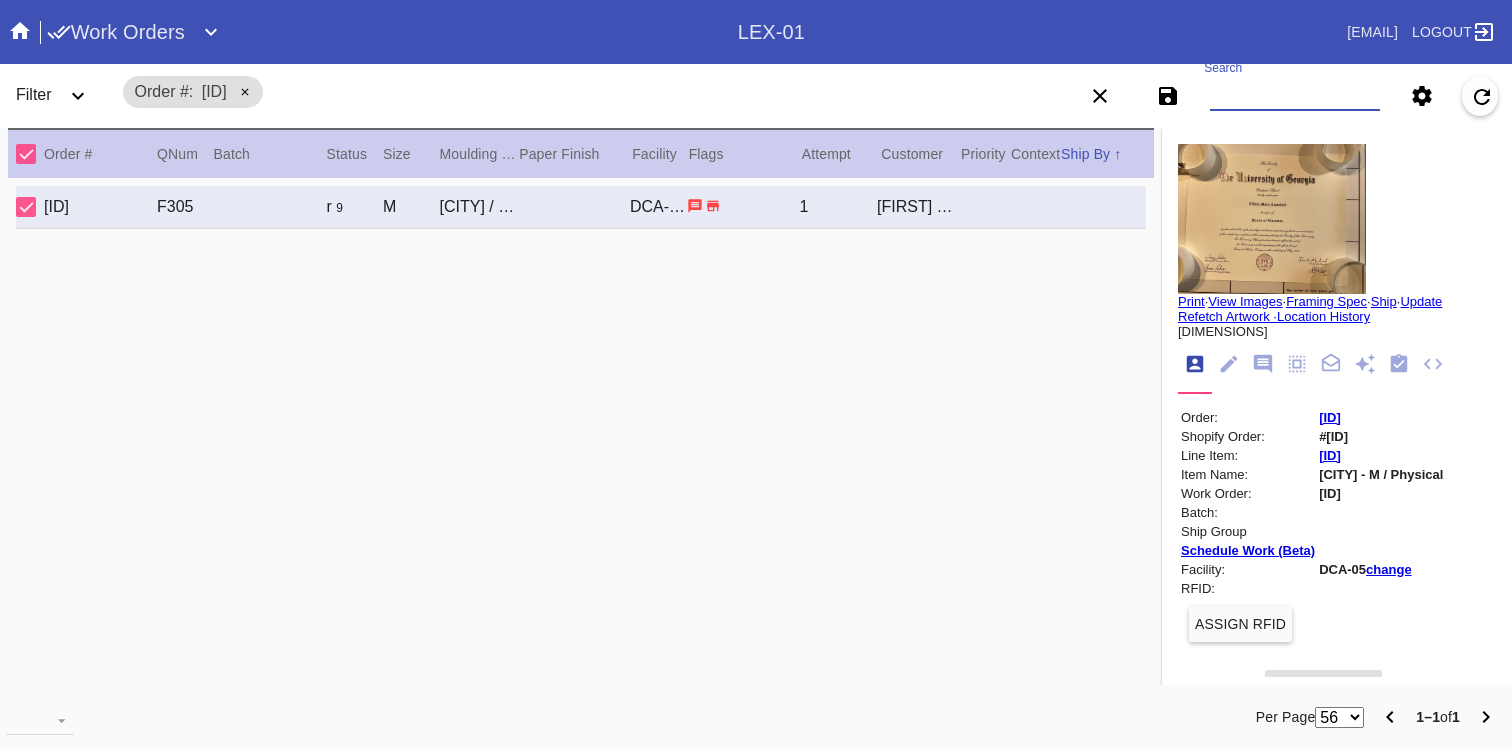 paste on "[ID]" 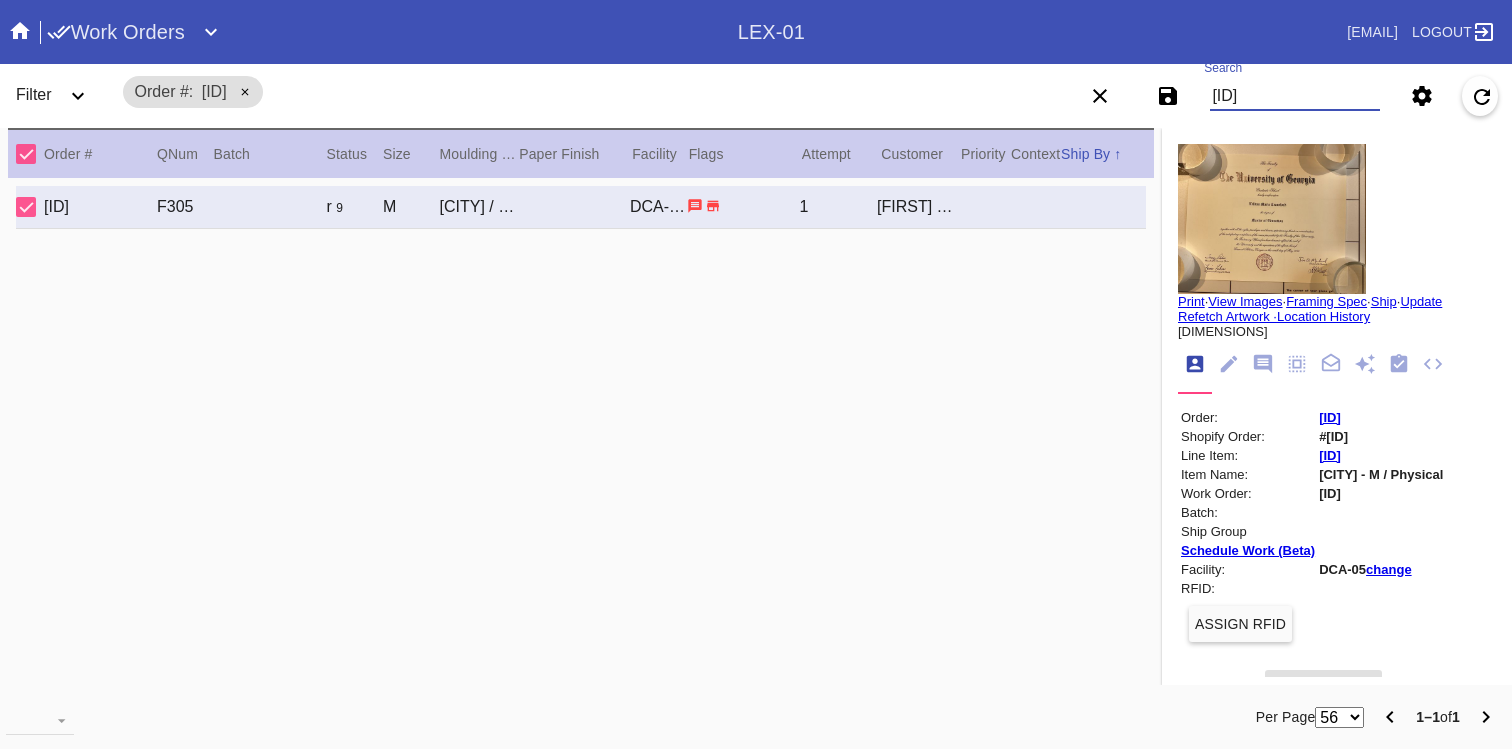 type on "[ID]" 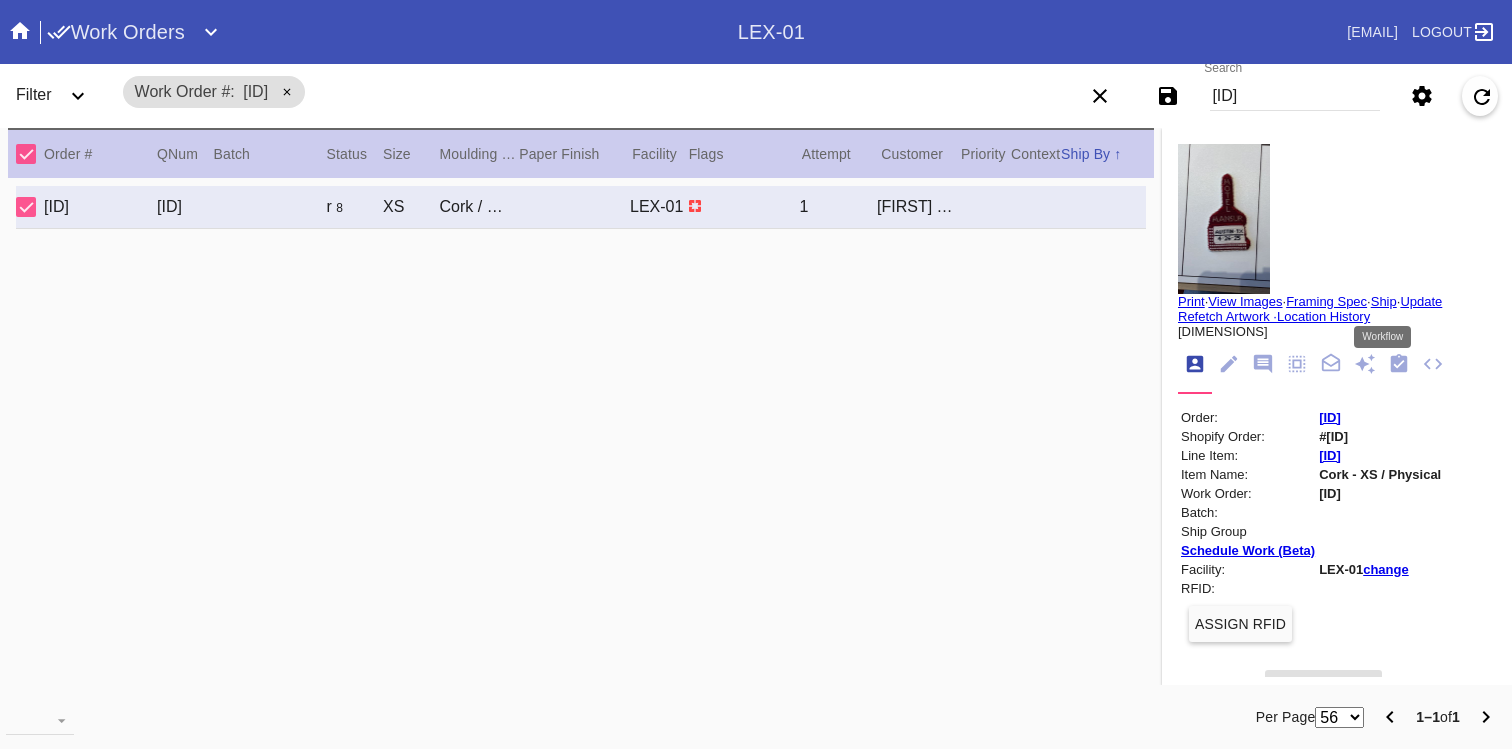 click at bounding box center [1399, 364] 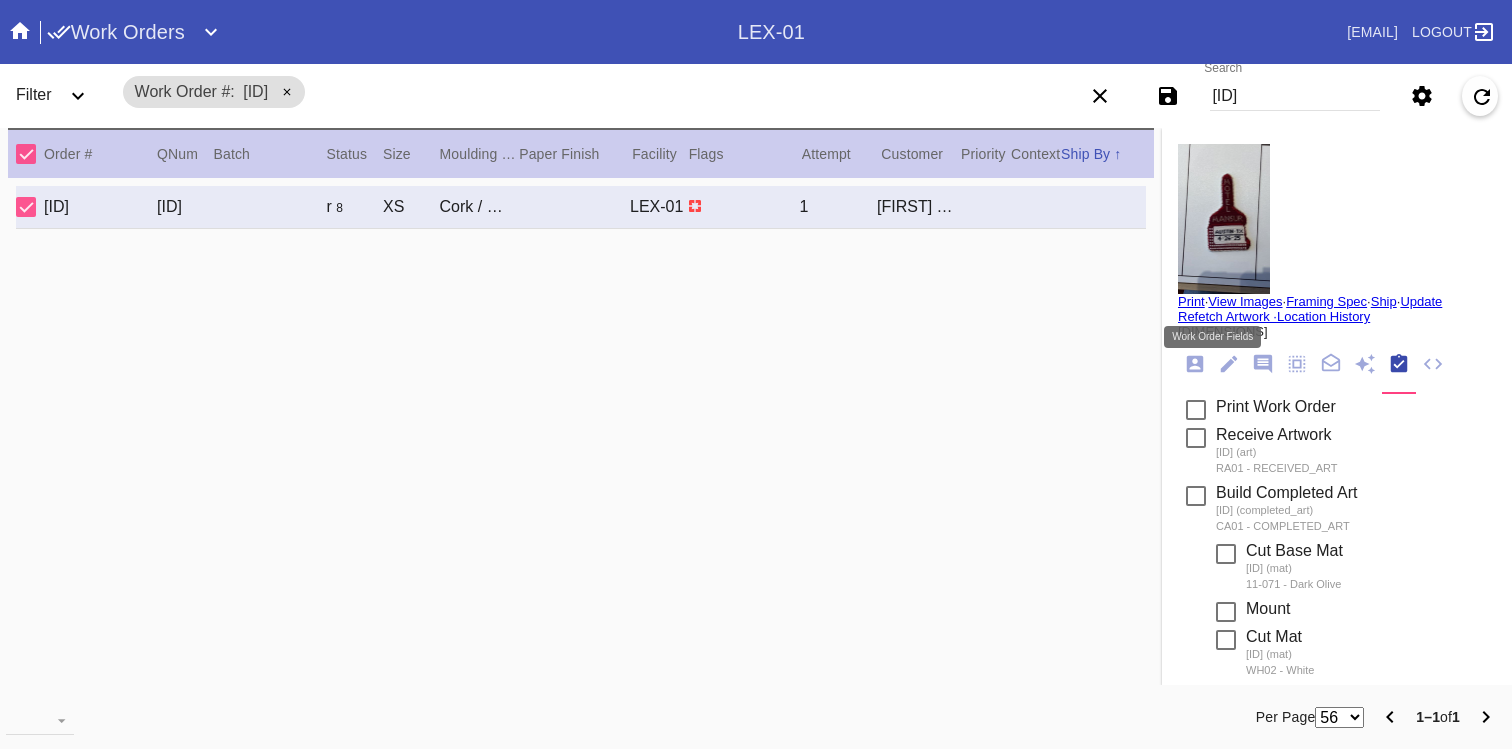 click at bounding box center (1195, 364) 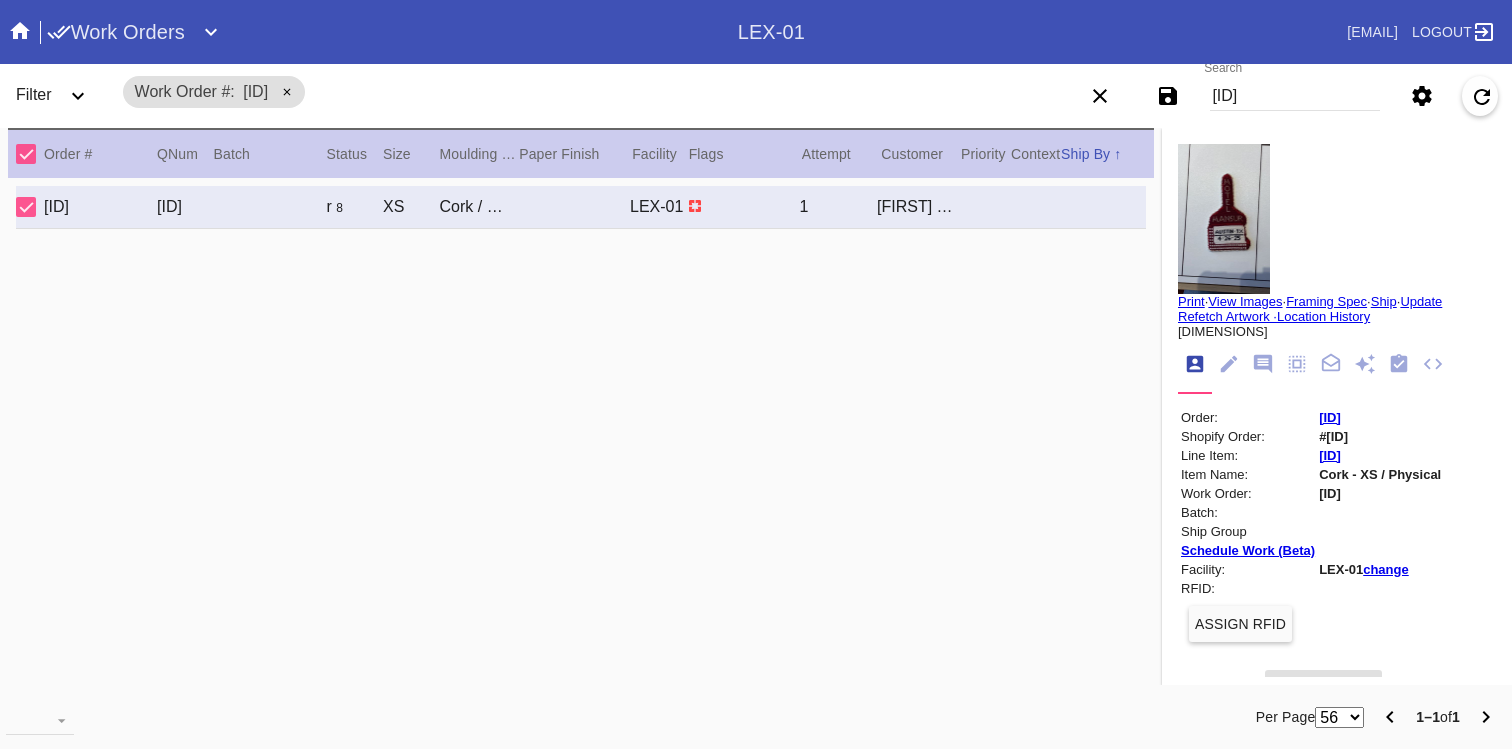 drag, startPoint x: 1382, startPoint y: 424, endPoint x: 1300, endPoint y: 421, distance: 82.05486 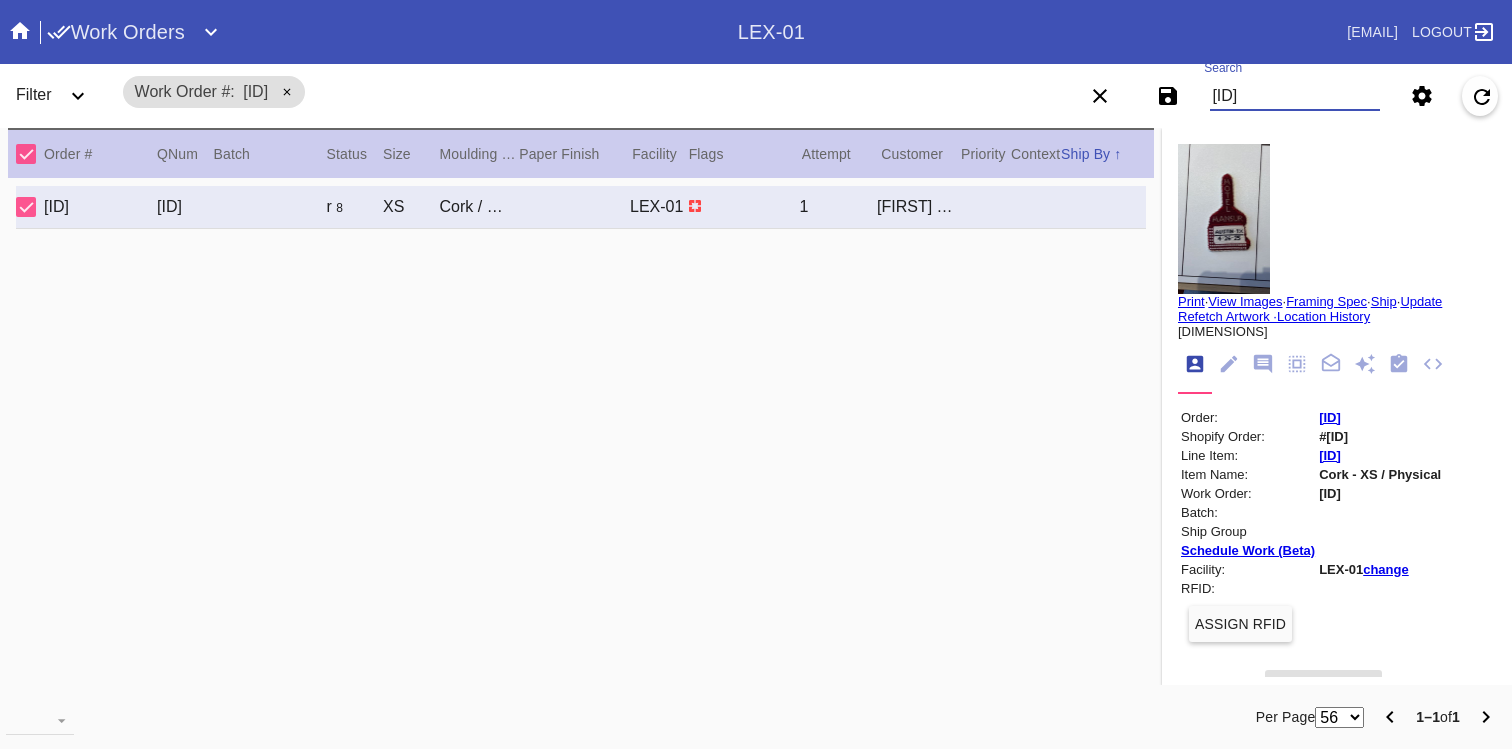click on "W405002966230265" at bounding box center [1295, 96] 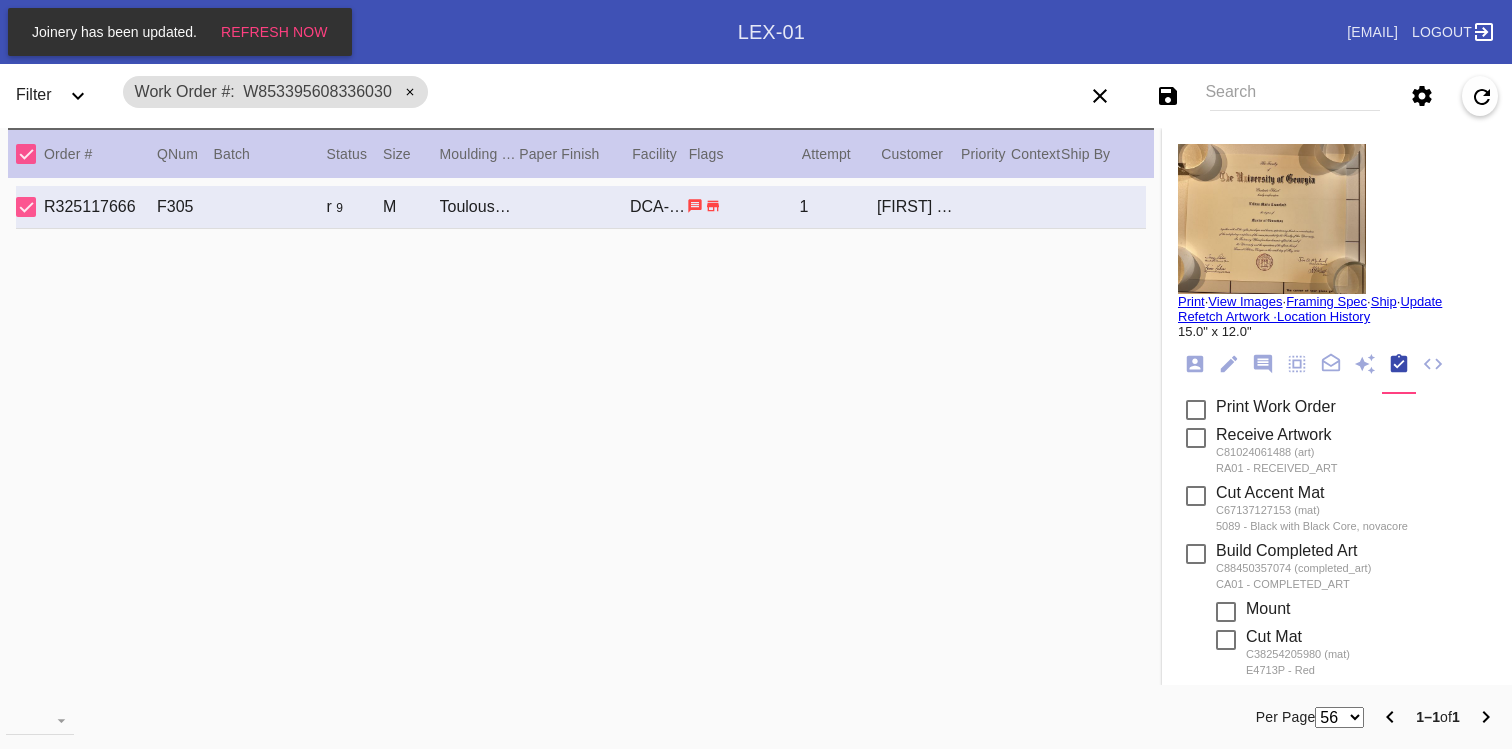 scroll, scrollTop: 0, scrollLeft: 0, axis: both 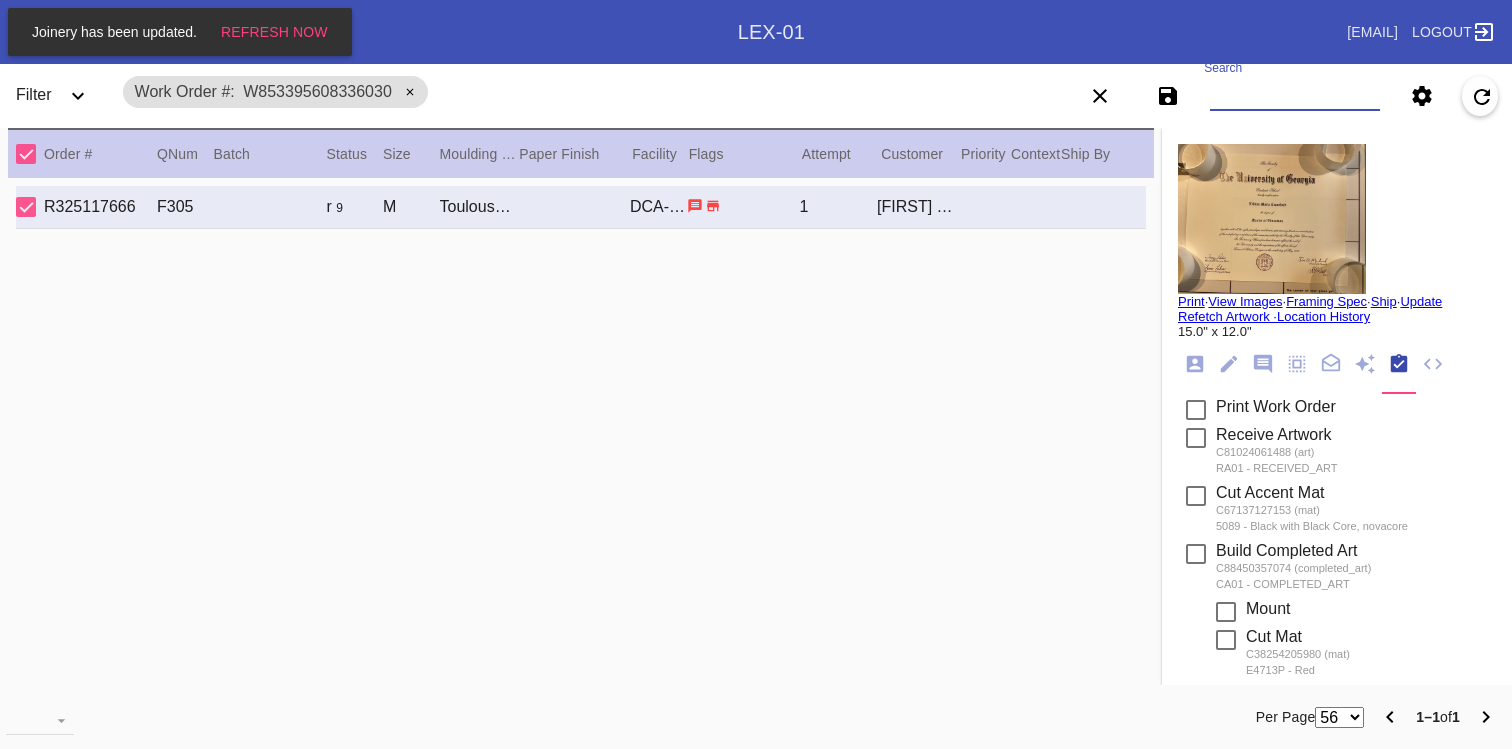 paste on "W883525484981790" 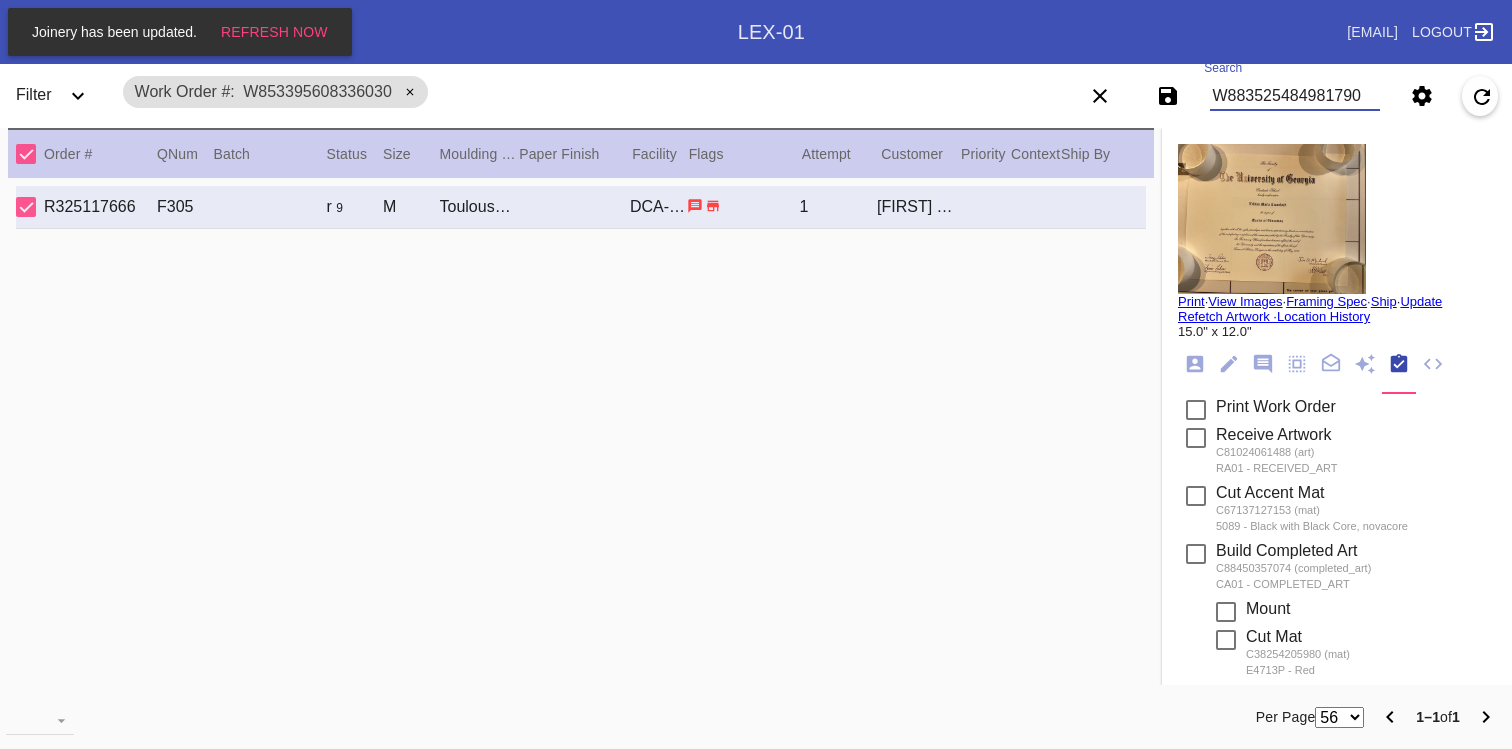 type on "W883525484981790" 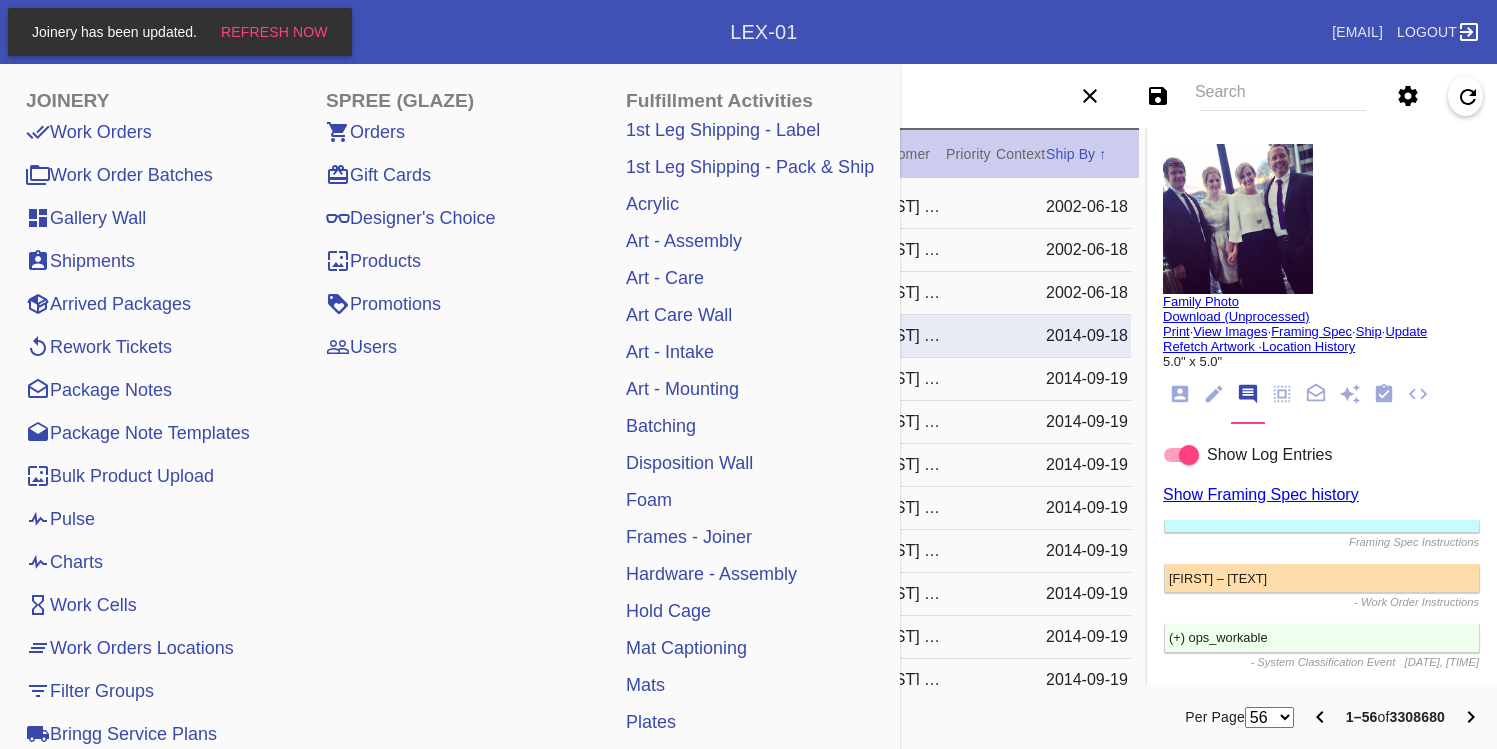 scroll, scrollTop: 0, scrollLeft: 0, axis: both 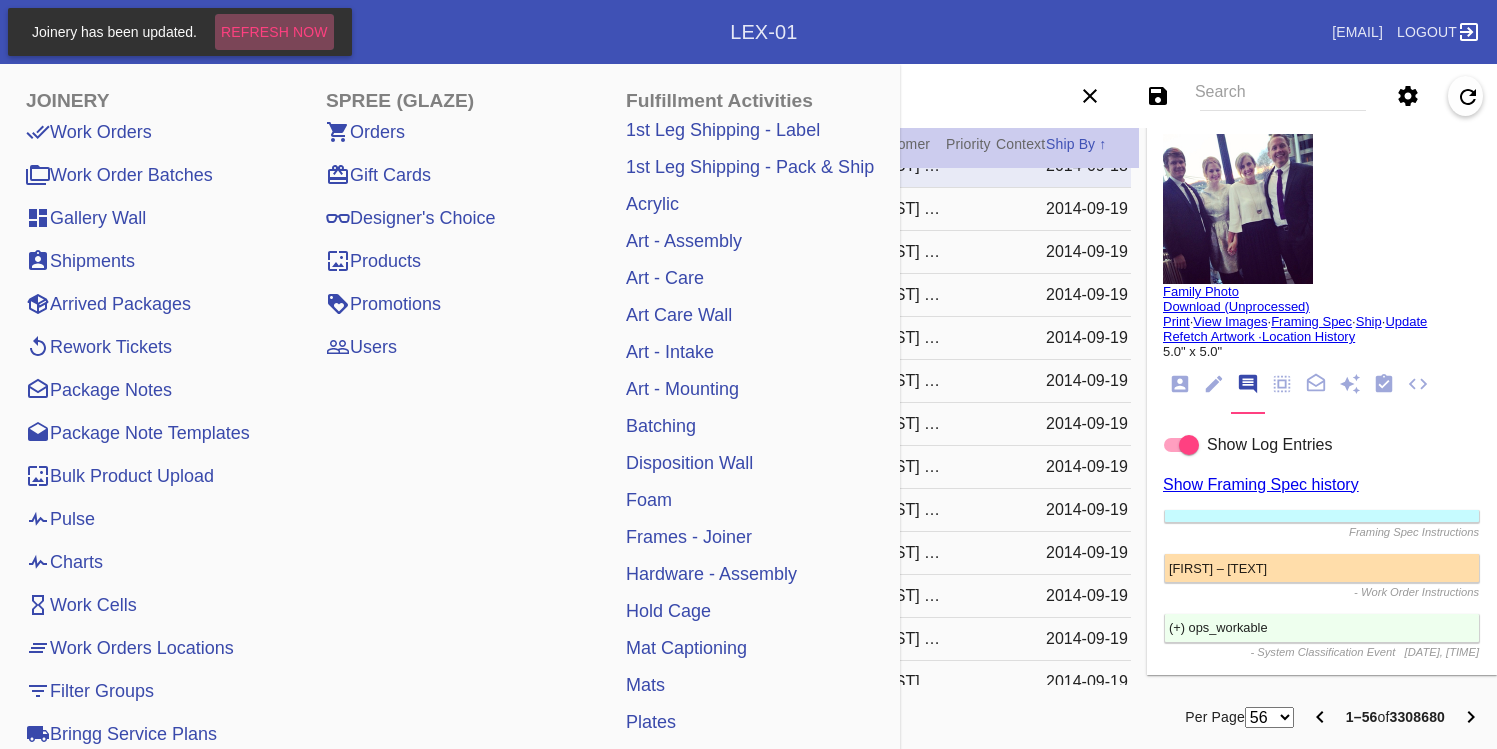 click on "Refresh Now" at bounding box center [274, 32] 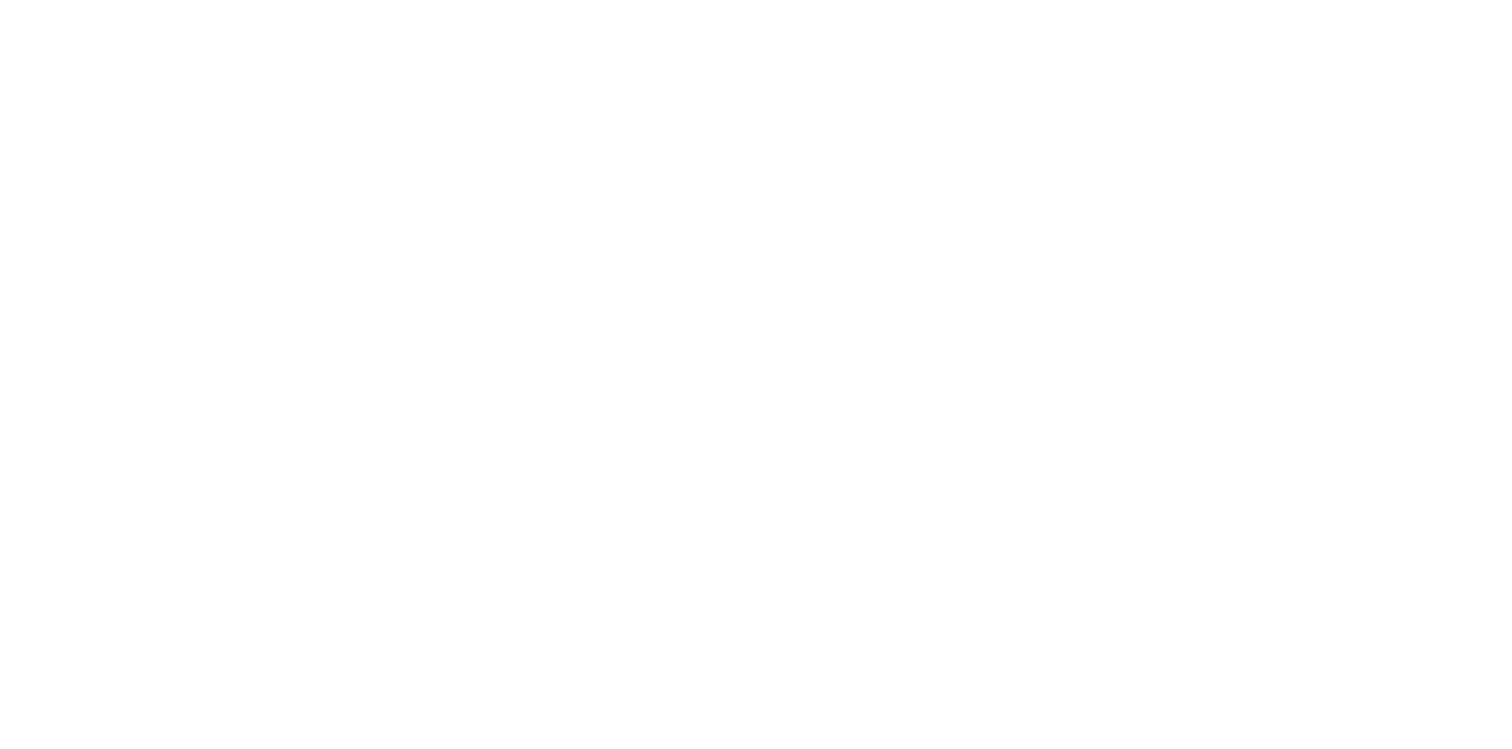 scroll, scrollTop: 0, scrollLeft: 0, axis: both 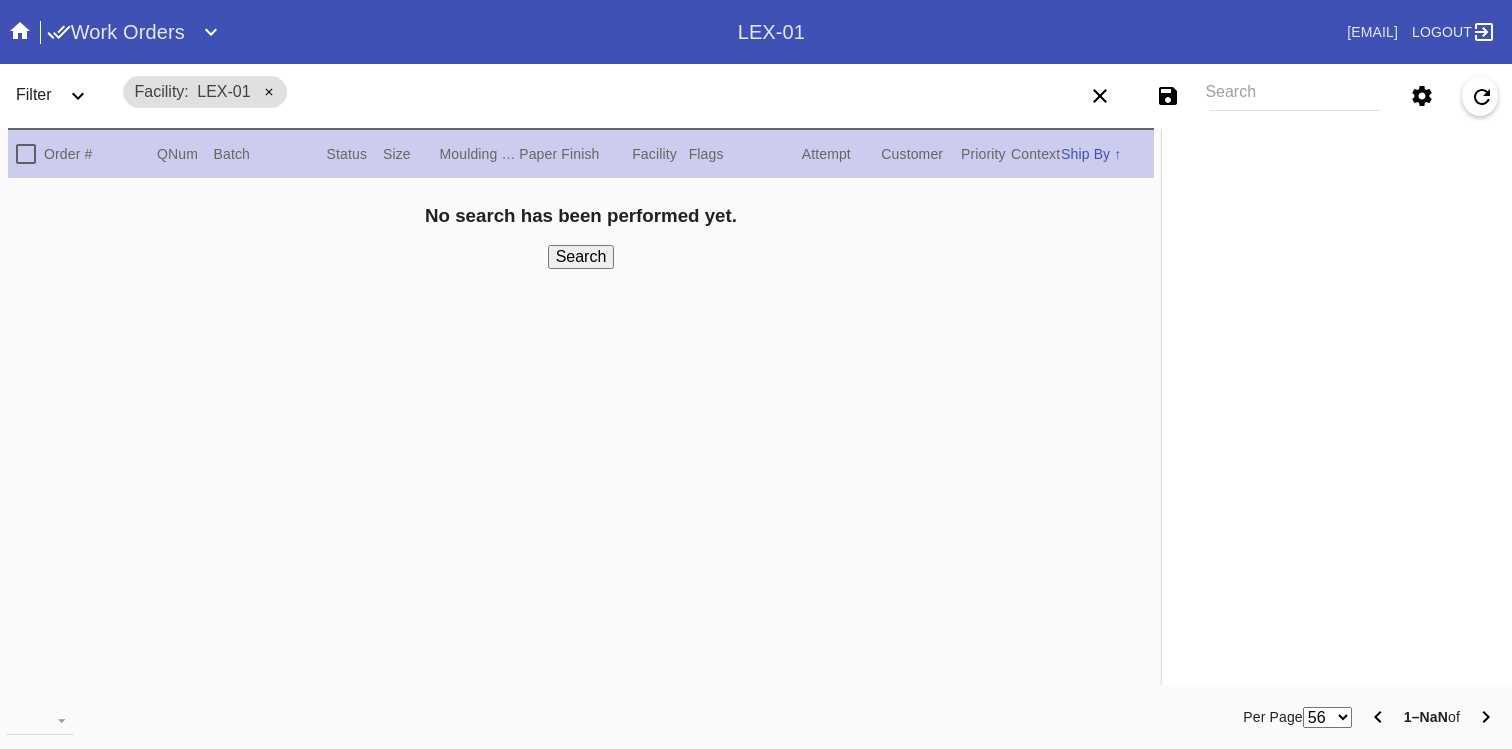 click on "Search" at bounding box center (1295, 96) 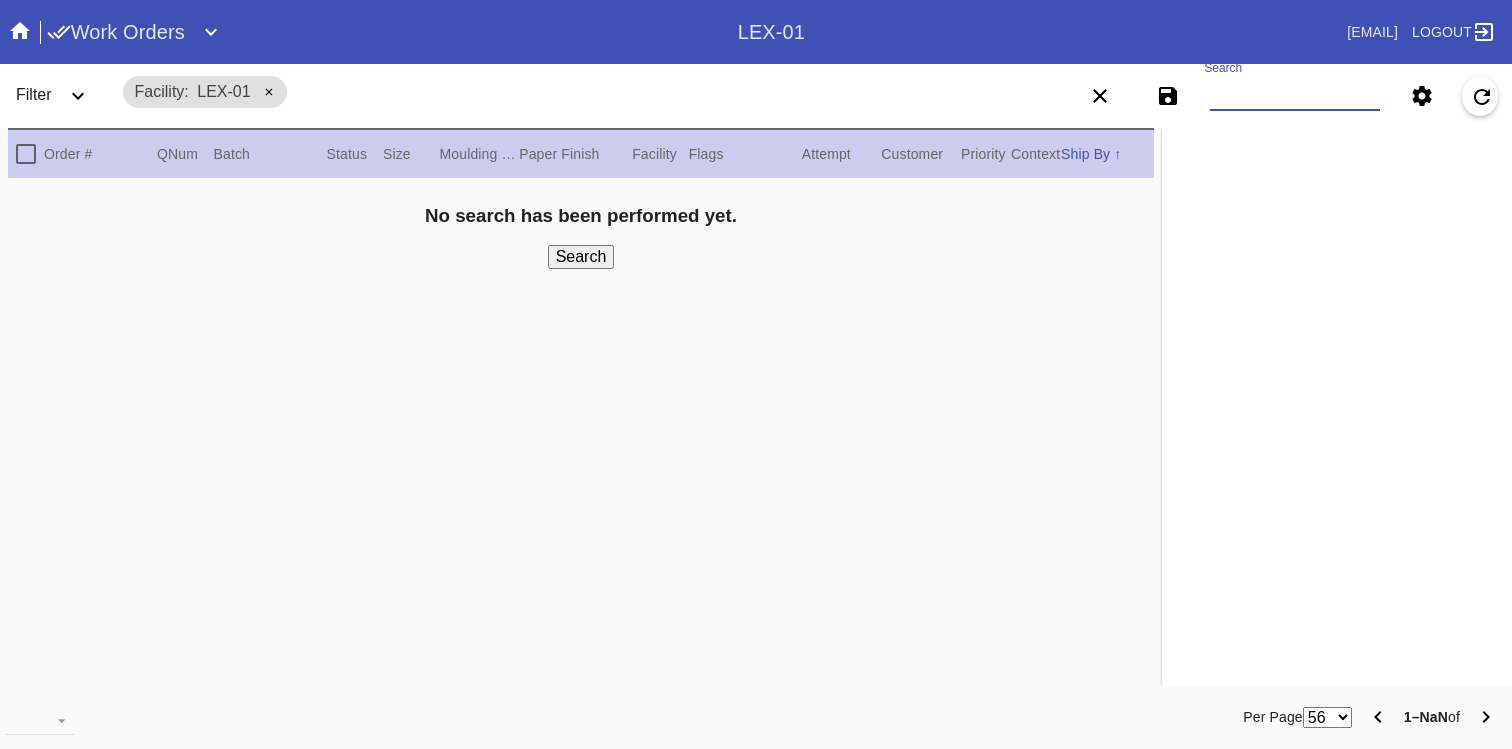 paste on "[WORK_ORDER_ID]" 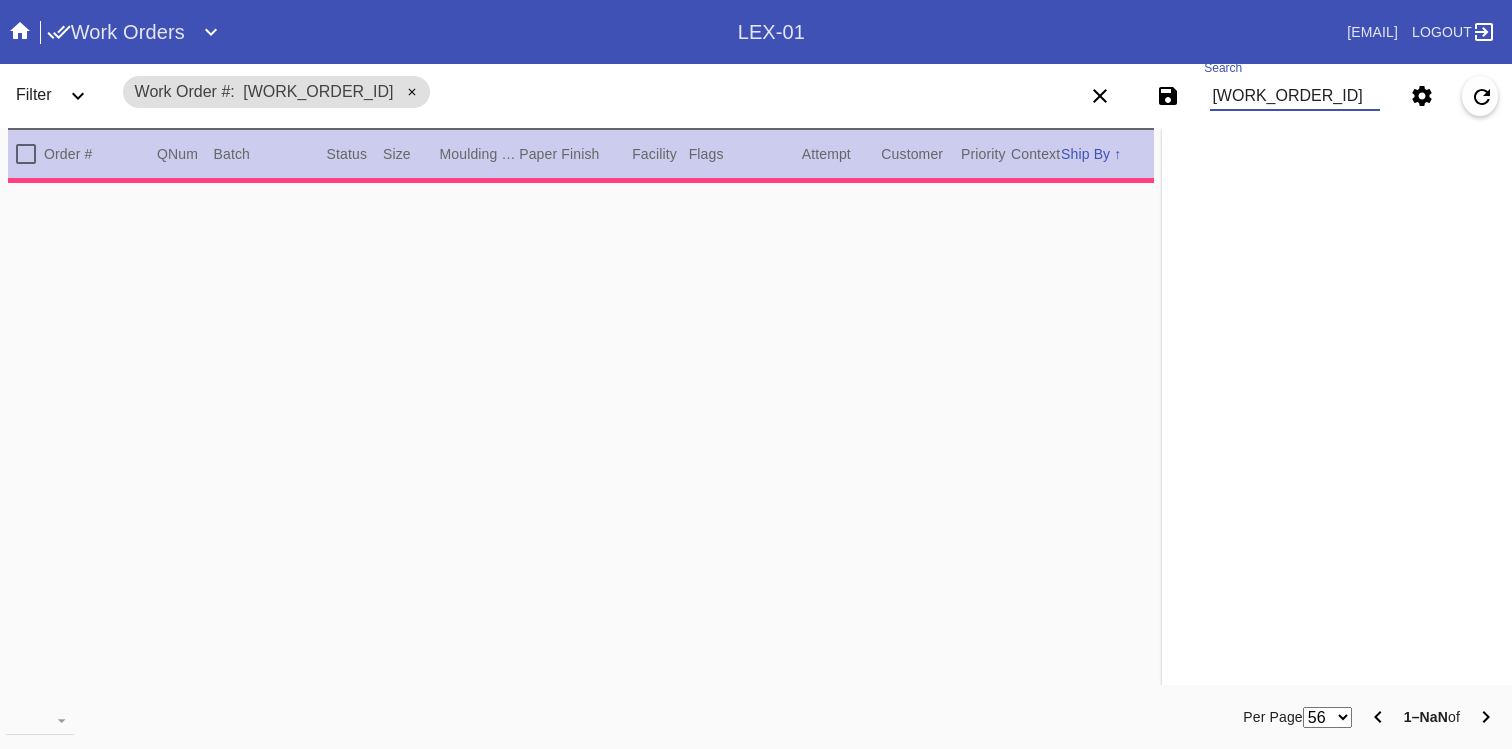 type on "[WORK_ORDER_ID]" 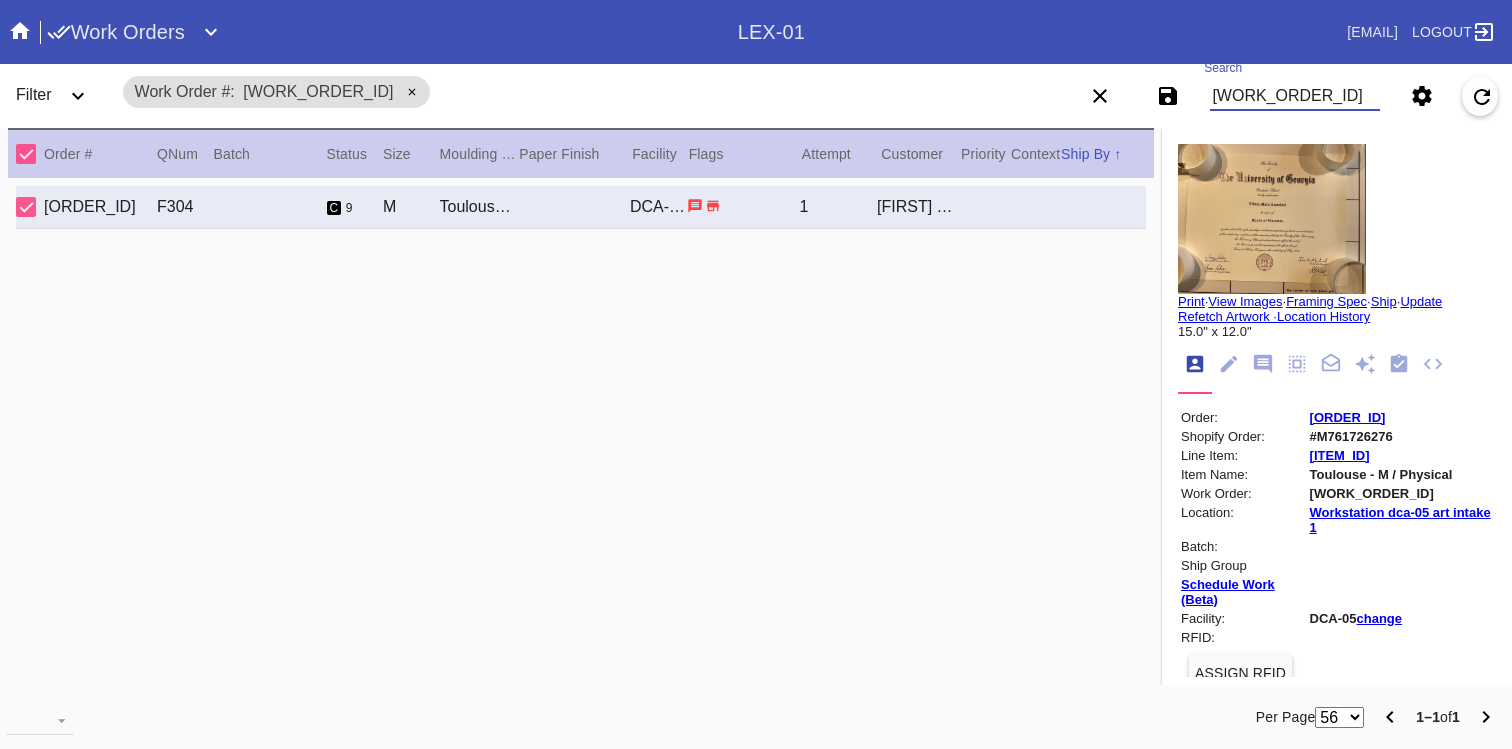 click at bounding box center [1399, 363] 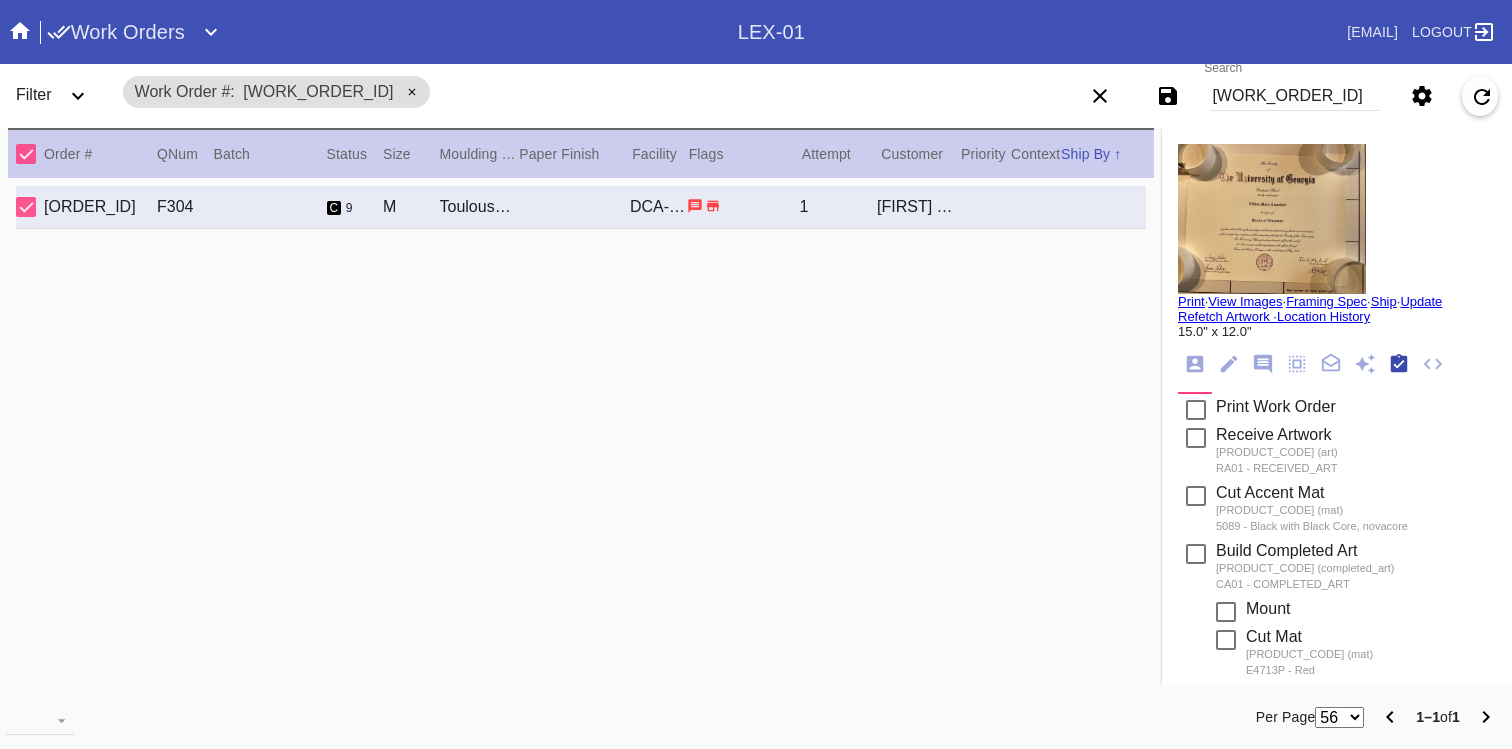 scroll, scrollTop: 320, scrollLeft: 0, axis: vertical 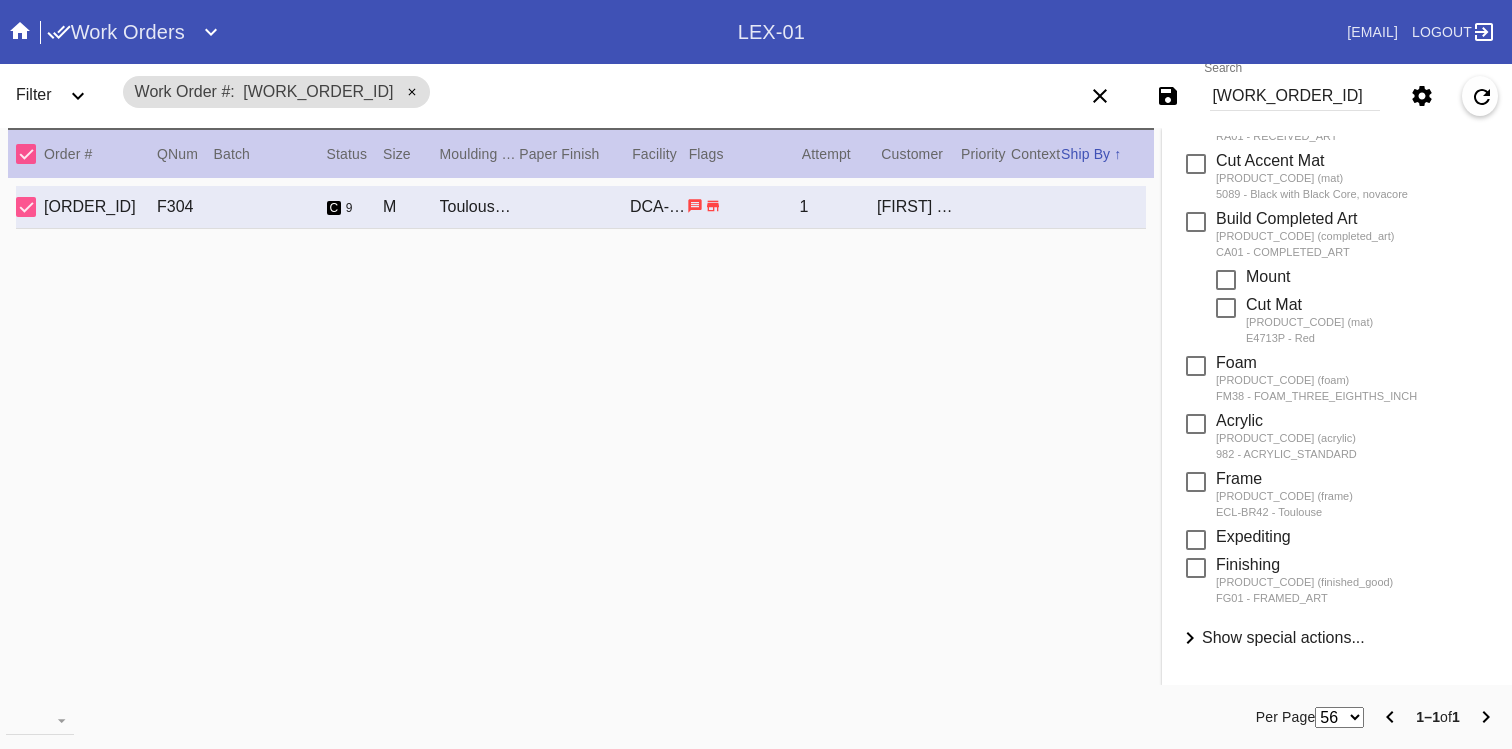 click on "Print Work Order
saving
Receive Artwork
saving
[PRODUCT_CODE] (art)
RA01 - RECEIVED_ART
Cut Accent Mat
saving
[PRODUCT_CODE] (mat)
5089 - Black with Black Core, novacore
Build Completed Art
saving
[PRODUCT_CODE] (completed_art)
CA01 - COMPLETED_ART
Mount
saving
Cut Mat
saving
[PRODUCT_CODE] (mat)
E4713P - Red
Foam
saving" at bounding box center (1337, 357) 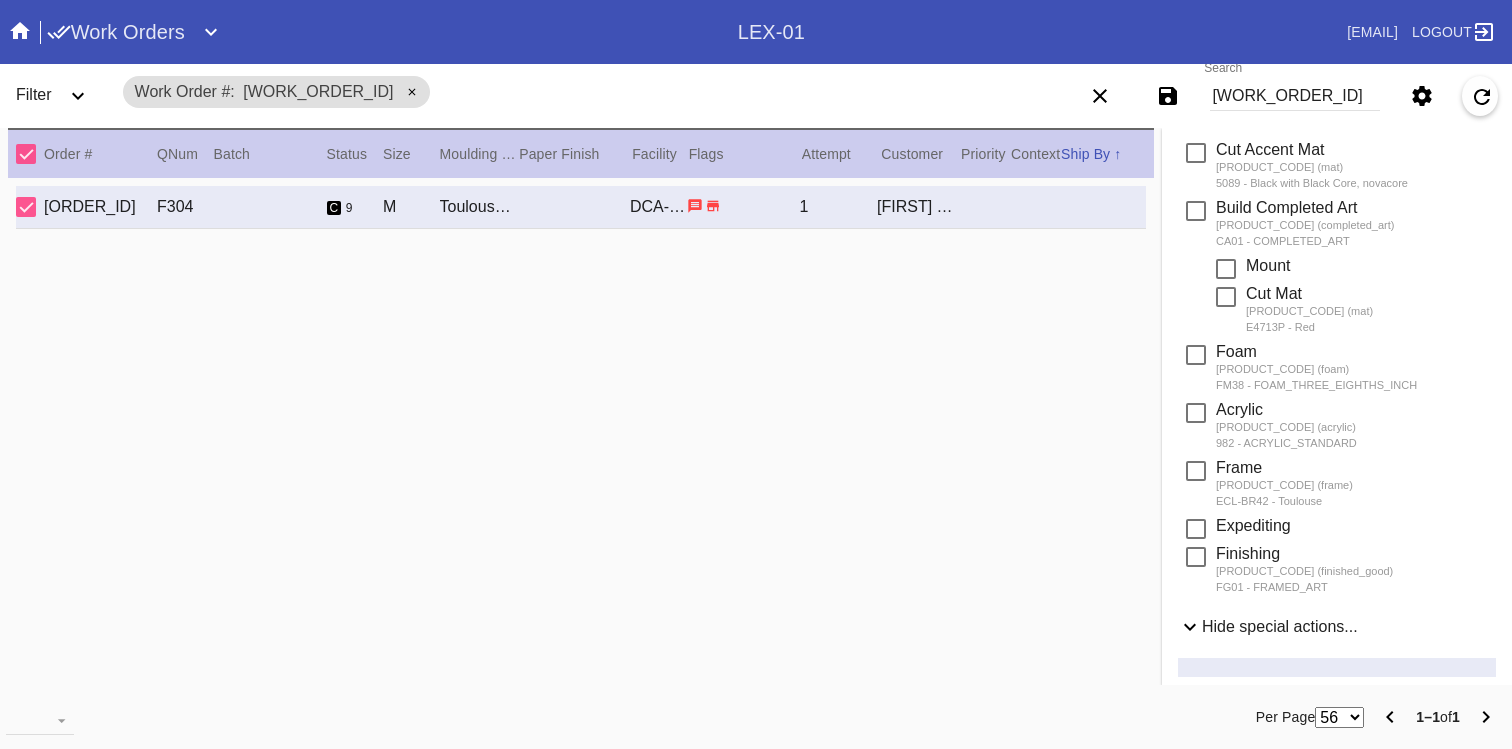 scroll, scrollTop: 606, scrollLeft: 0, axis: vertical 